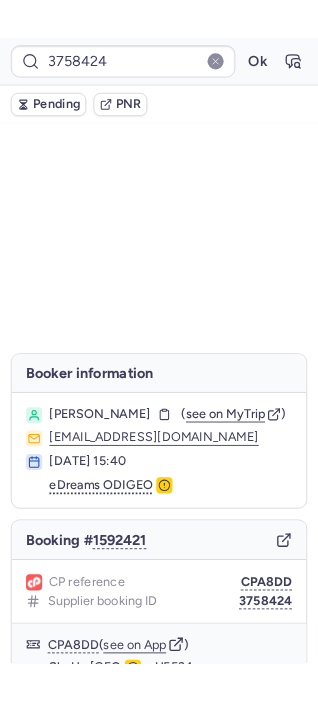 scroll, scrollTop: 0, scrollLeft: 0, axis: both 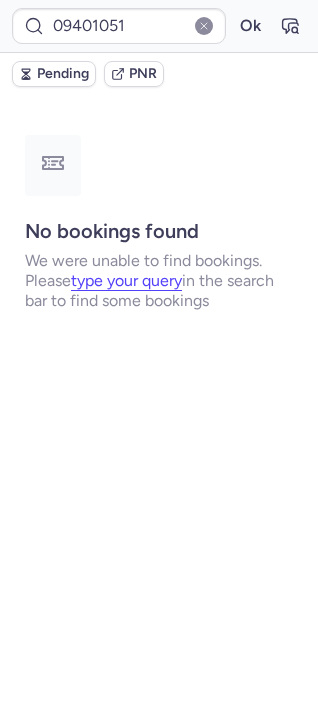type on "10812519510696" 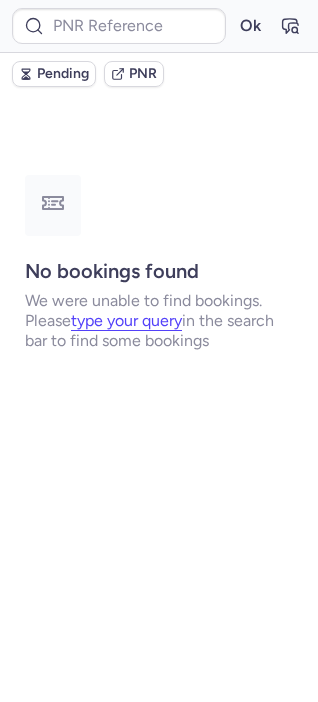 type on "CPH2KJ" 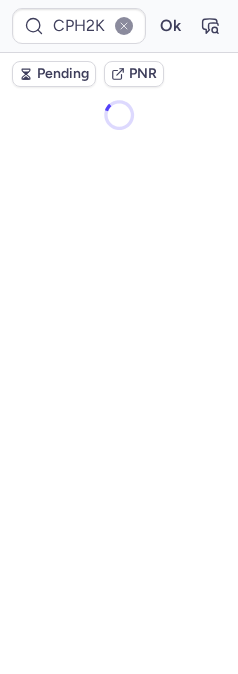 scroll, scrollTop: 0, scrollLeft: 0, axis: both 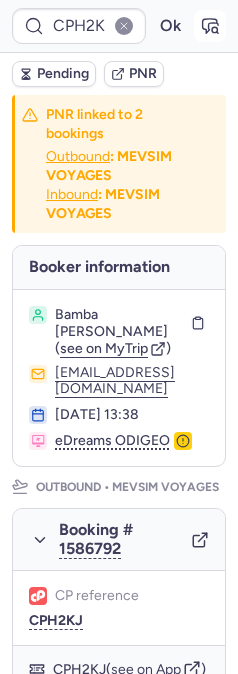 click 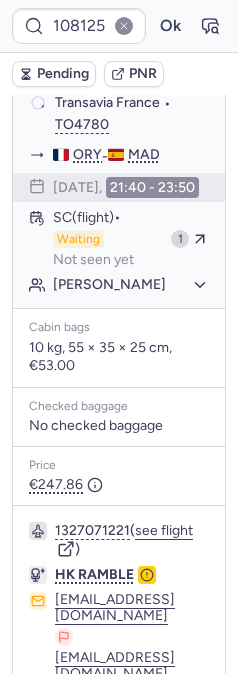 scroll, scrollTop: 664, scrollLeft: 0, axis: vertical 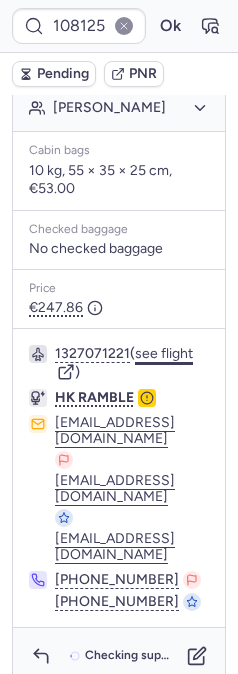 click on "see flight" 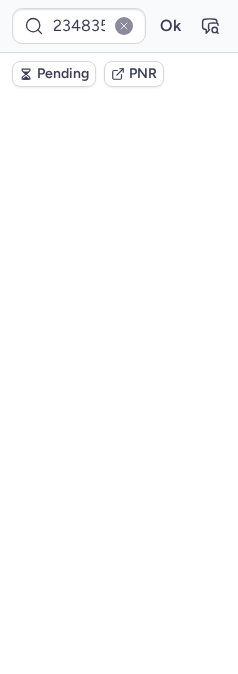 scroll, scrollTop: 0, scrollLeft: 0, axis: both 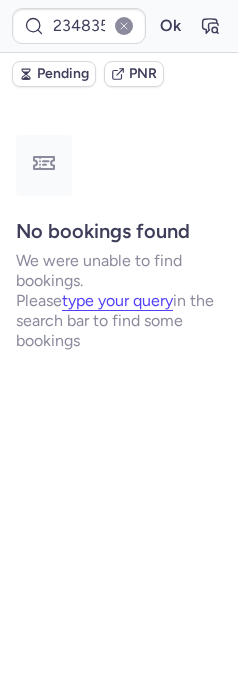 type on "CPJTB7" 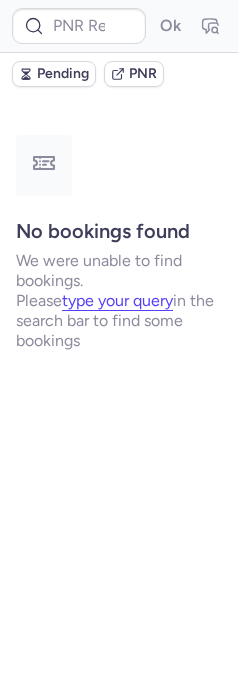 type on "CPJTB7" 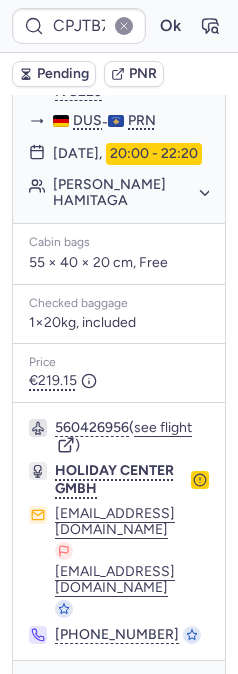 scroll, scrollTop: 454, scrollLeft: 0, axis: vertical 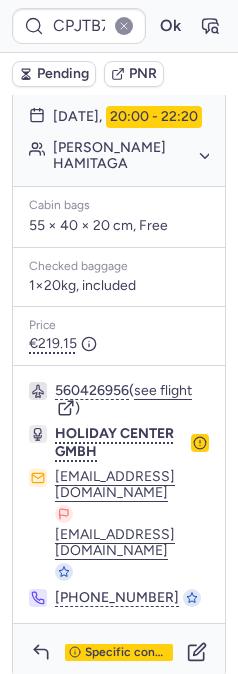 click on "Specific conditions" at bounding box center (119, 652) 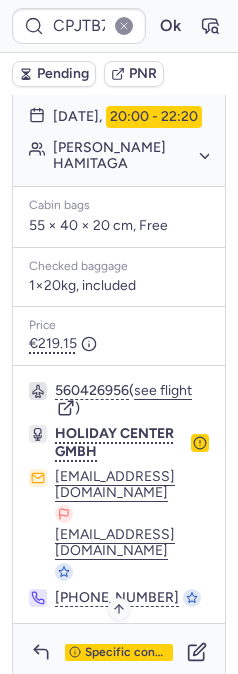 click on "Specific conditions" at bounding box center [127, 653] 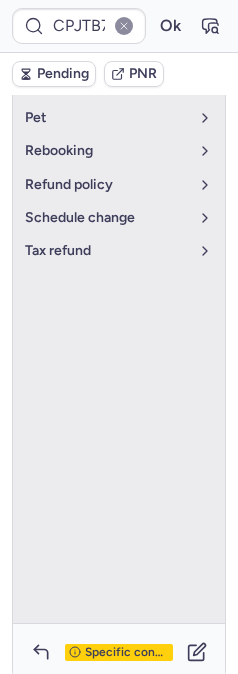 scroll, scrollTop: 126, scrollLeft: 0, axis: vertical 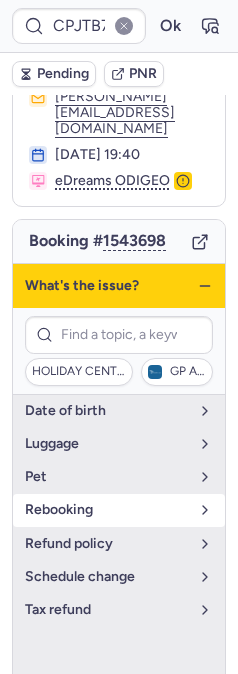 click on "rebooking" at bounding box center (107, 510) 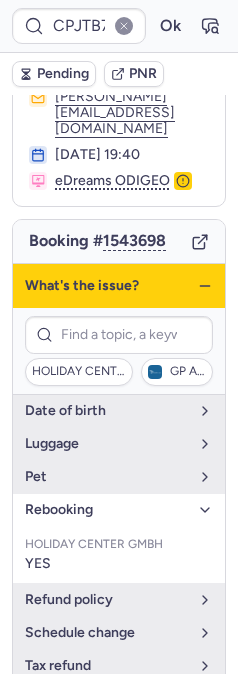 click 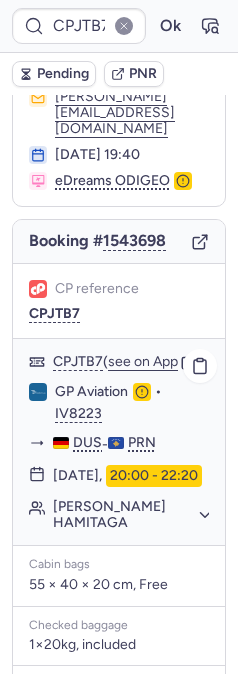 scroll, scrollTop: 485, scrollLeft: 0, axis: vertical 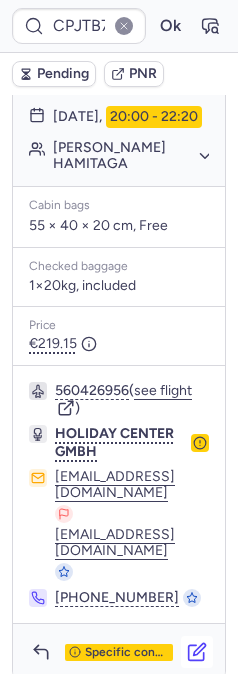 click 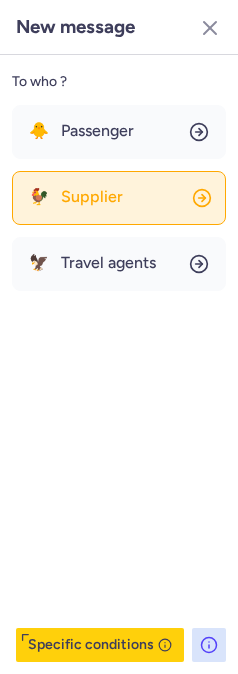 click on "🐓 Supplier" 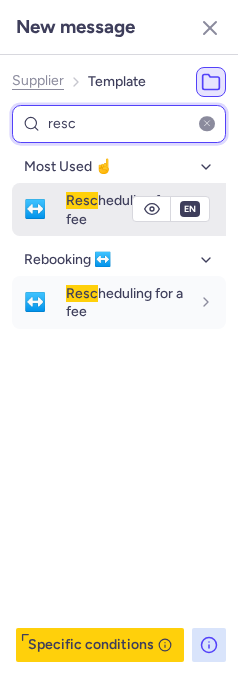 type on "resc" 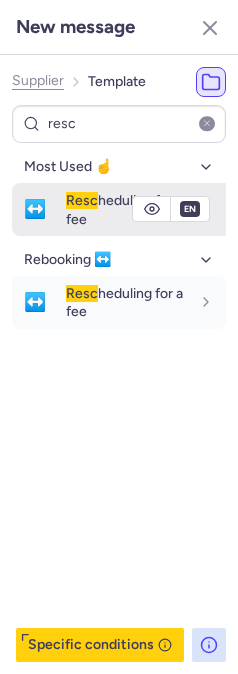 click on "Resc heduling for a fee" at bounding box center (128, 209) 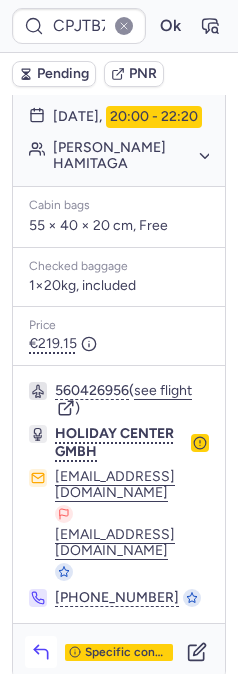 click 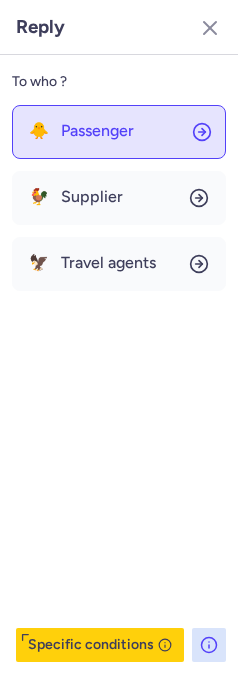 click on "Passenger" at bounding box center (97, 131) 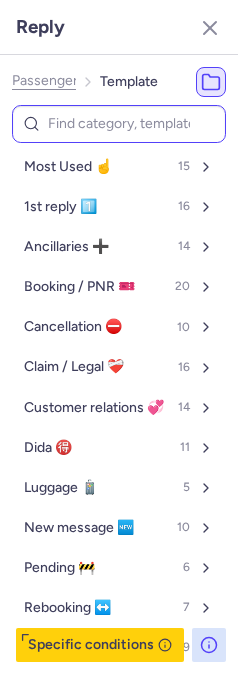 click at bounding box center [119, 124] 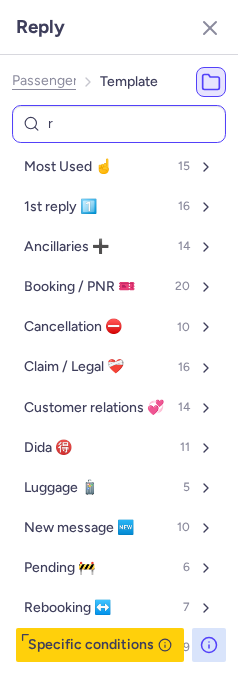 type on "re" 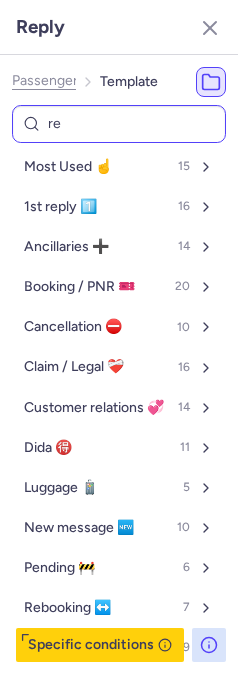 select on "en" 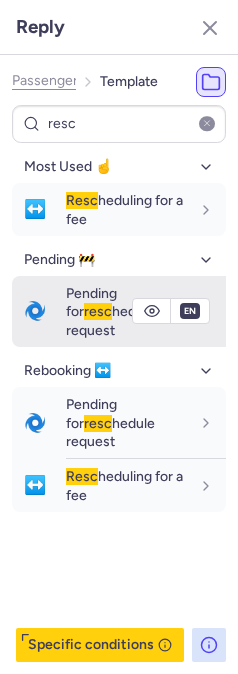 type on "resc" 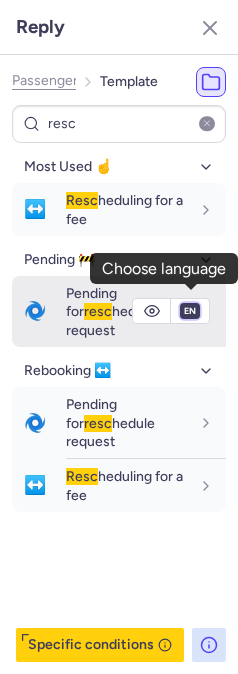 click on "fr en de nl pt es it ru" at bounding box center [190, 311] 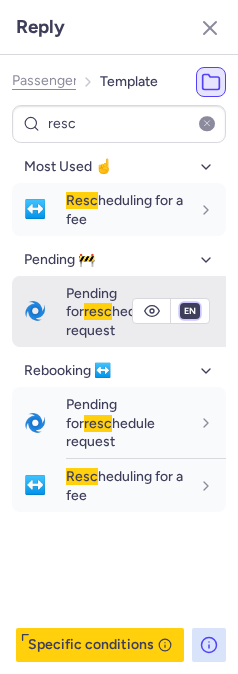 select on "de" 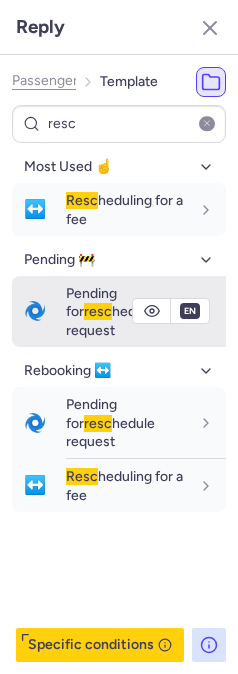 click on "fr en de nl pt es it ru" at bounding box center (190, 311) 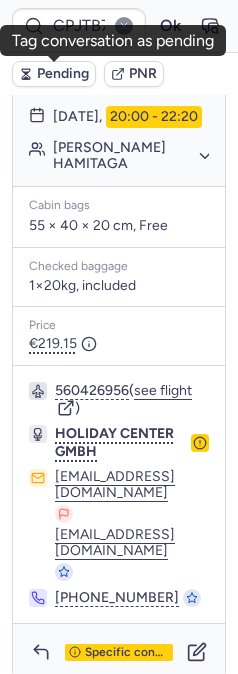 click on "Pending" at bounding box center (63, 74) 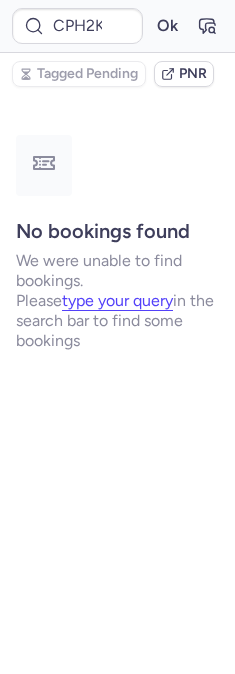 scroll, scrollTop: 0, scrollLeft: 0, axis: both 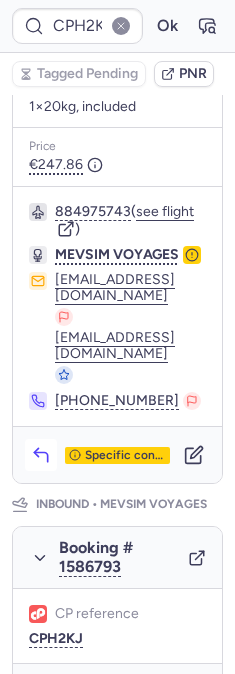 click 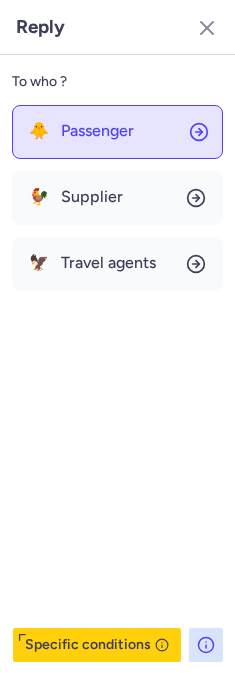 click on "🐥 Passenger" 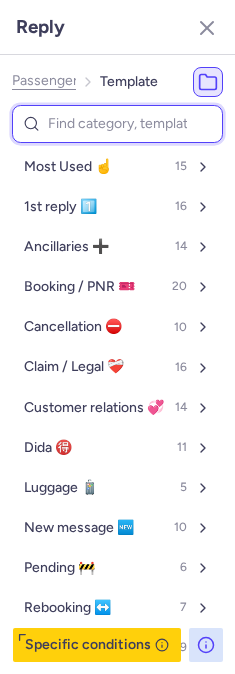 click at bounding box center [117, 124] 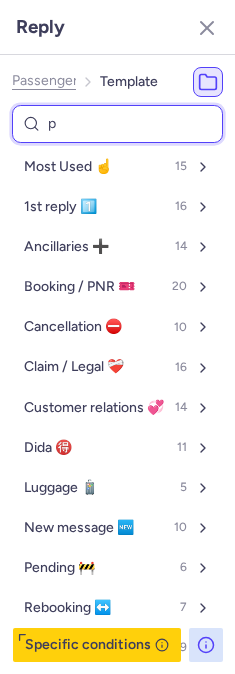 type on "pn" 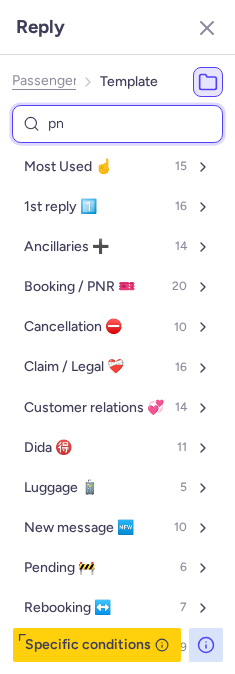 select on "en" 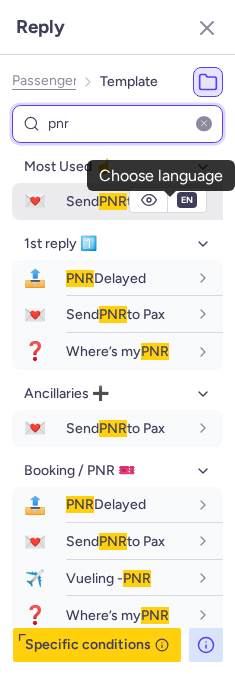 type on "pnr" 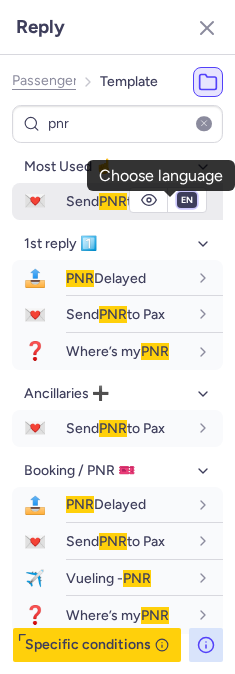 click on "fr en de nl pt es it ru" at bounding box center [187, 200] 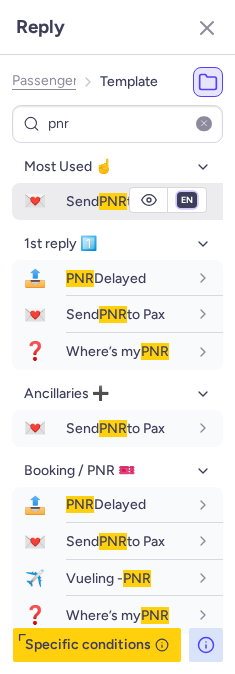 select on "fr" 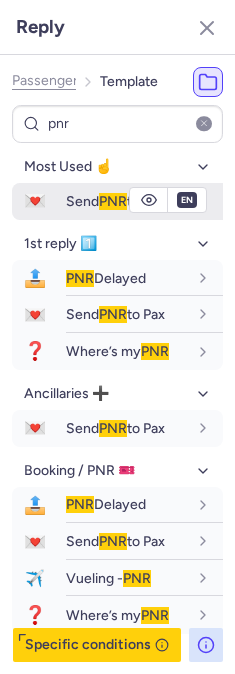 click on "fr en de nl pt es it ru" at bounding box center [187, 200] 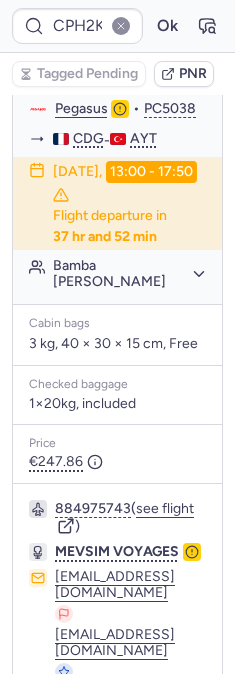 scroll, scrollTop: 527, scrollLeft: 0, axis: vertical 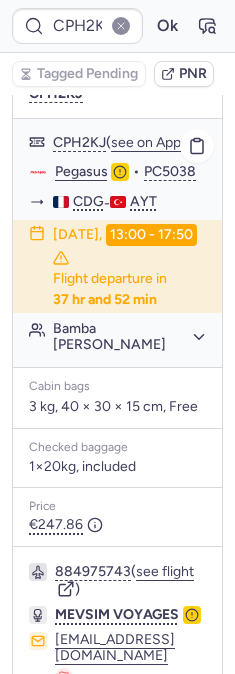 click on "Pegasus" 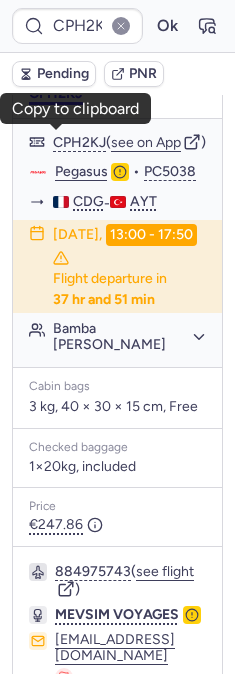 click on "CPH2KJ" at bounding box center (56, 94) 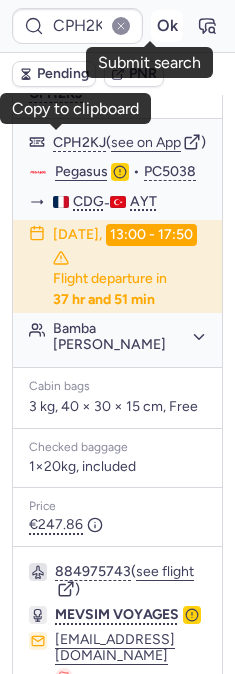 click on "Ok" at bounding box center [167, 26] 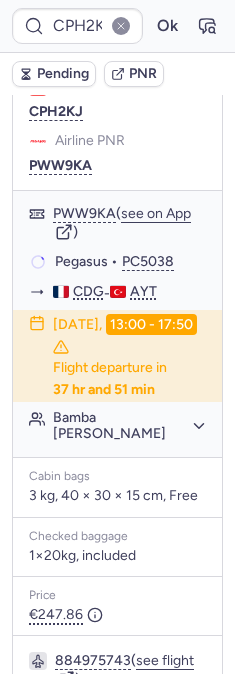 scroll, scrollTop: 527, scrollLeft: 0, axis: vertical 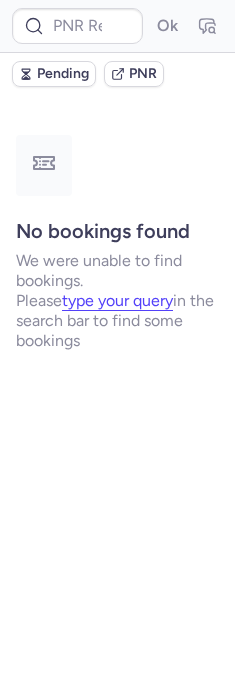 type on "CPJTB7" 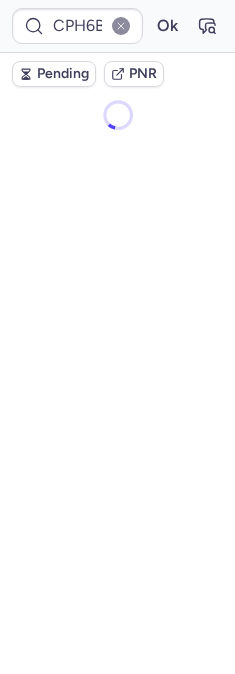 scroll, scrollTop: 0, scrollLeft: 0, axis: both 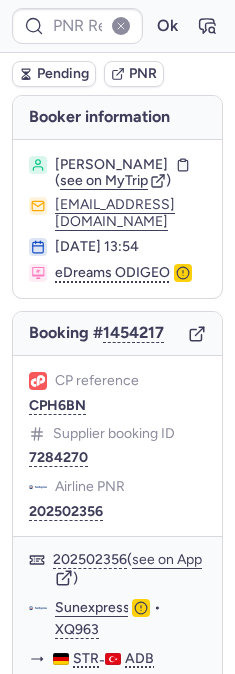 type on "CPH6BN" 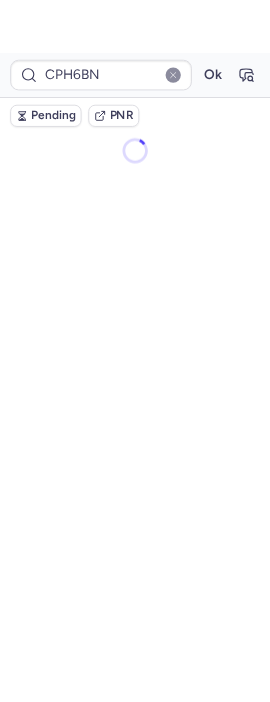 scroll, scrollTop: 0, scrollLeft: 0, axis: both 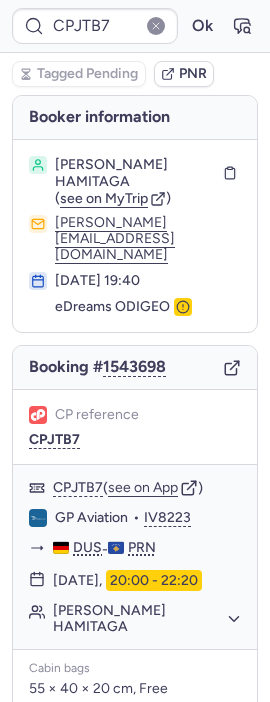 type on "CPH6BN" 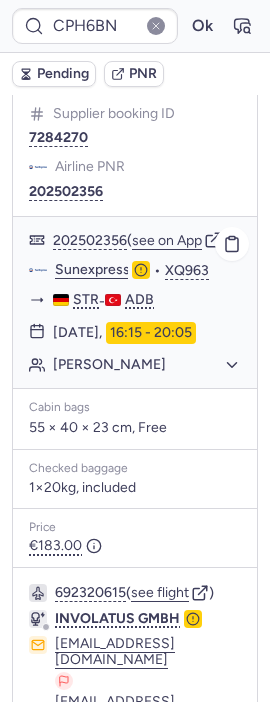 scroll, scrollTop: 333, scrollLeft: 0, axis: vertical 